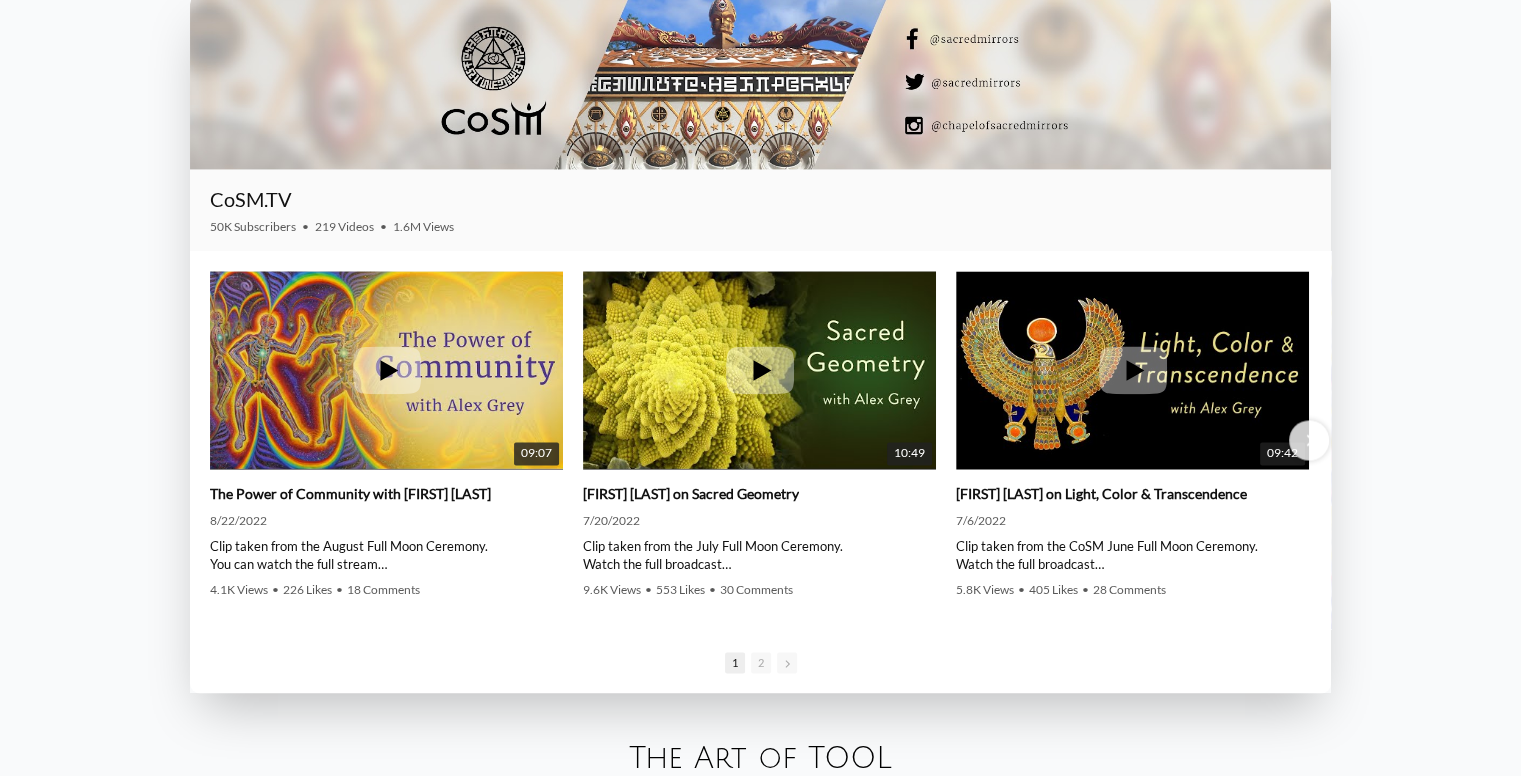 scroll, scrollTop: 2722, scrollLeft: 0, axis: vertical 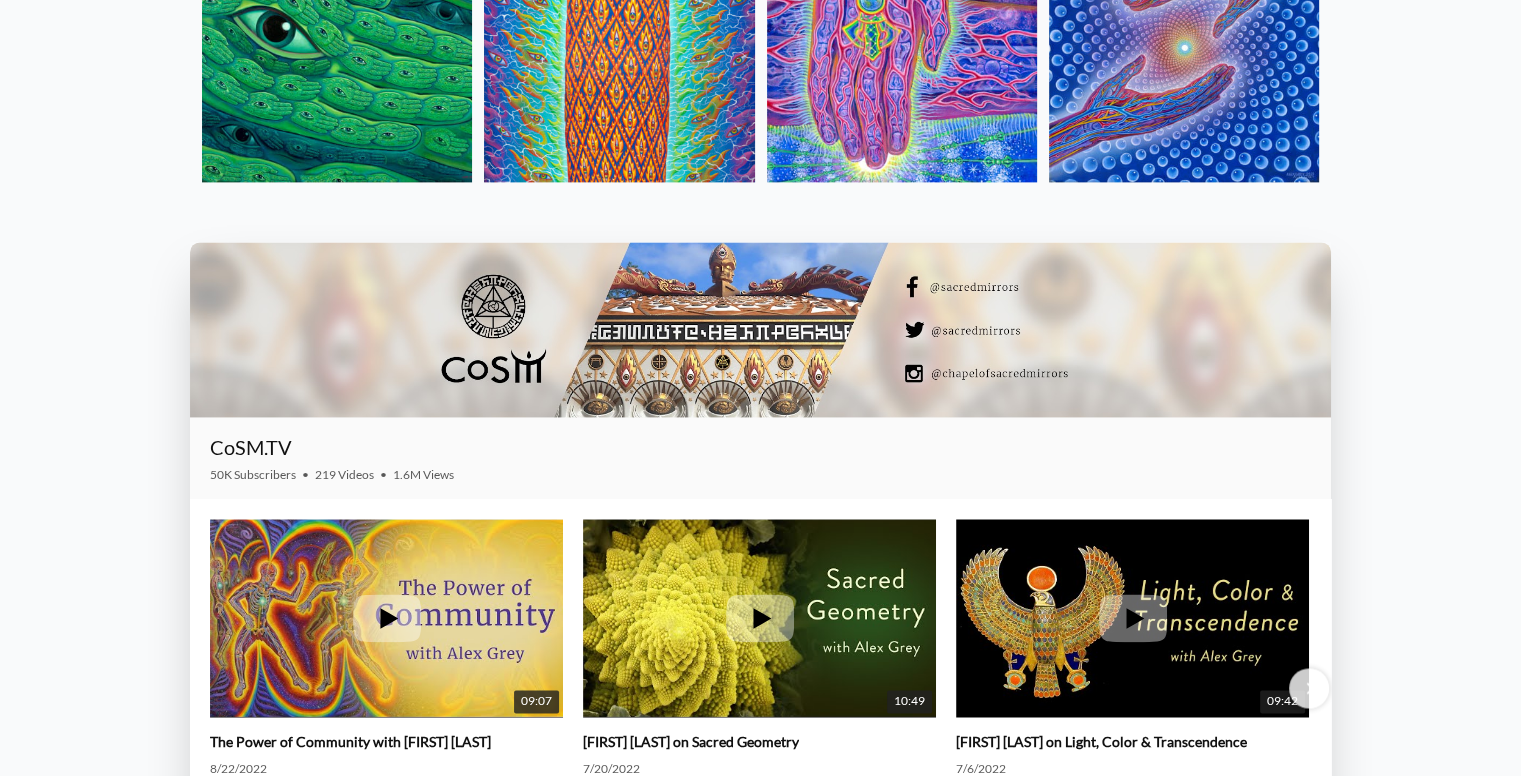 click on "Your browser does not support the video tag.
Mystic Visionary Artist, co-founder of  CoSM , with my wife, artist  [FIRST] [LAST] .
Entheon:  Sanctuary of Visionary Art
Your browser does not support the video tag.
Chapel of Sacred Mirrors, Entheon, 2021
Recent Works" at bounding box center [760, -127] 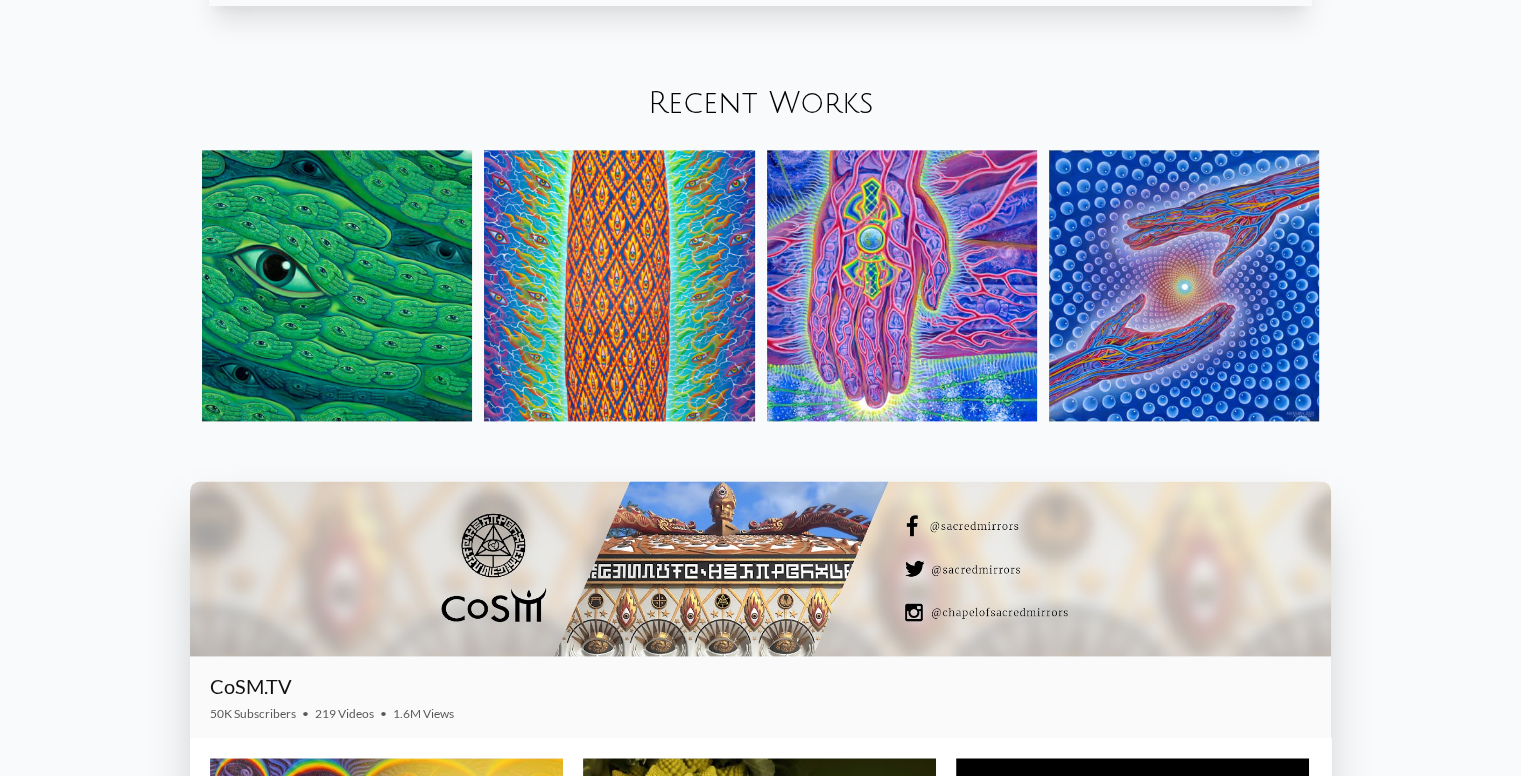 scroll, scrollTop: 2500, scrollLeft: 0, axis: vertical 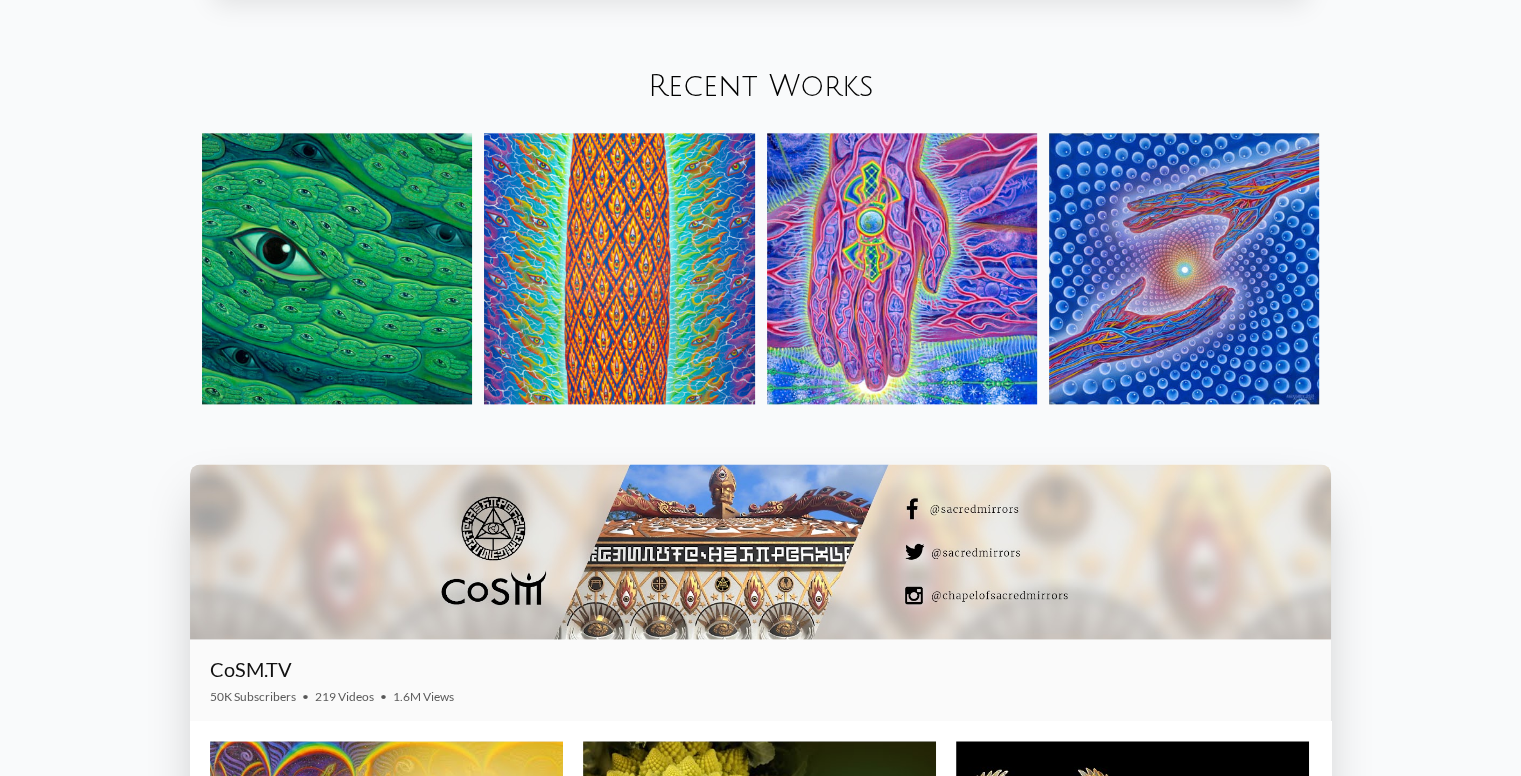 click at bounding box center [337, 268] 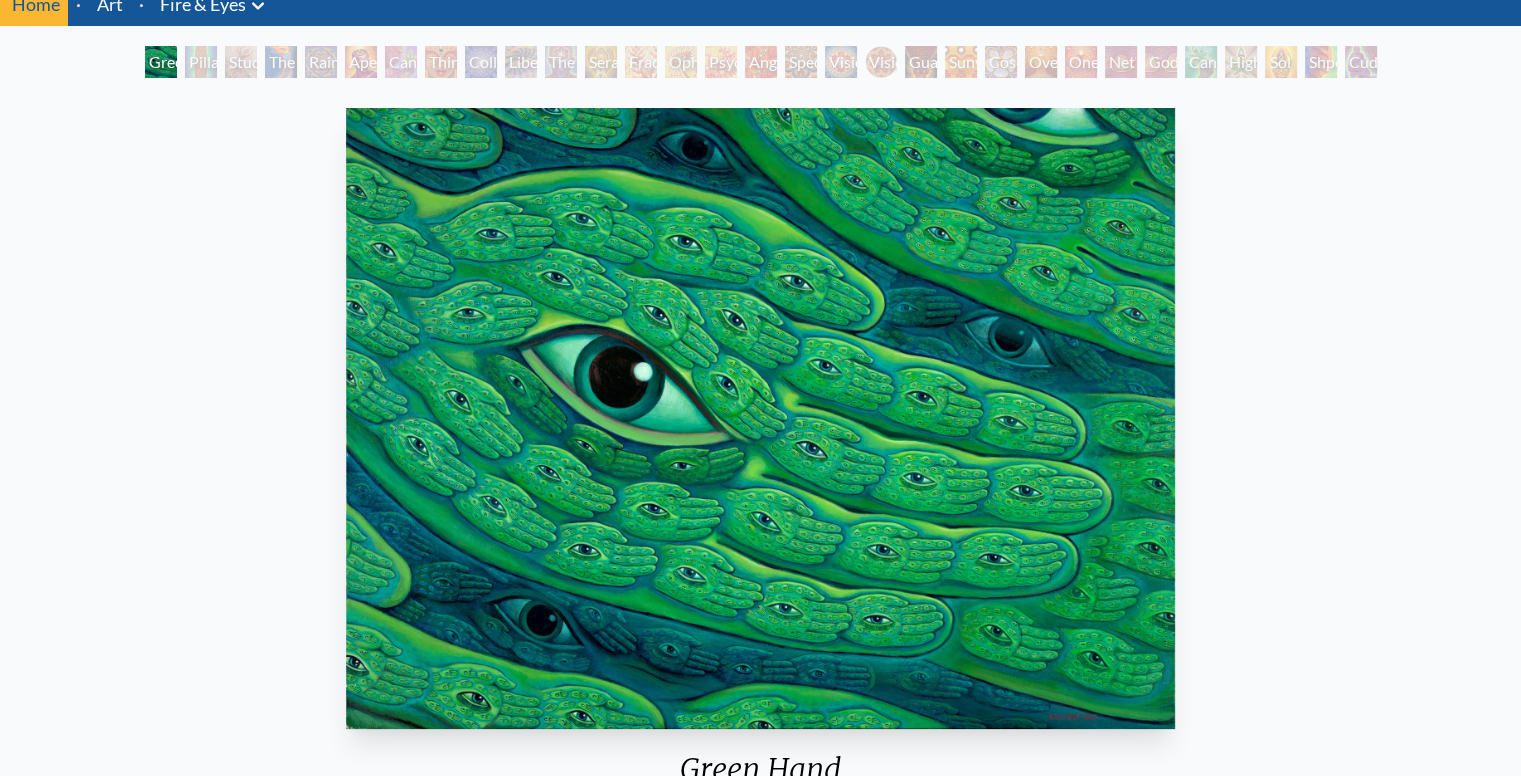 scroll, scrollTop: 0, scrollLeft: 0, axis: both 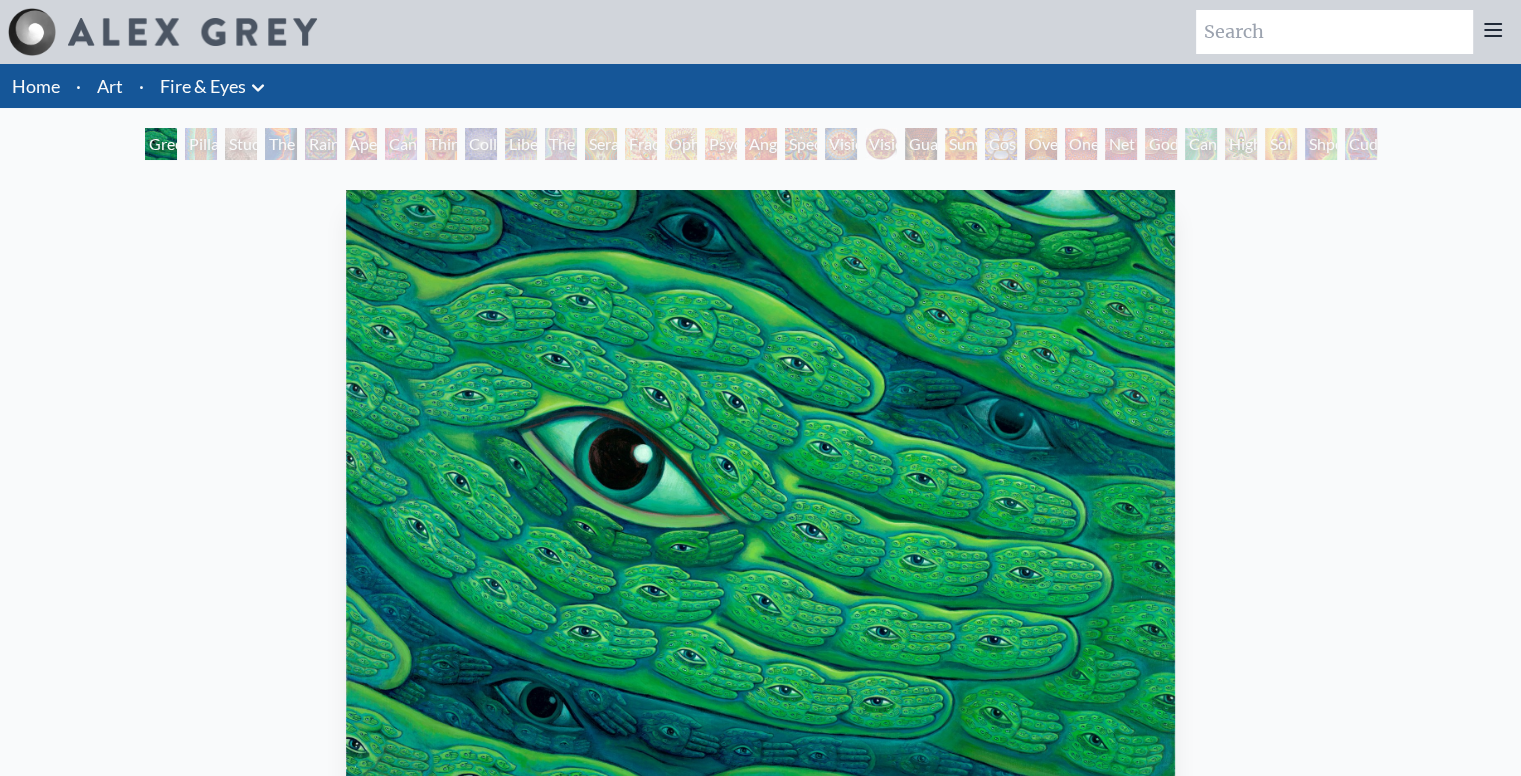 click on "Pillar of Awareness" at bounding box center [201, 144] 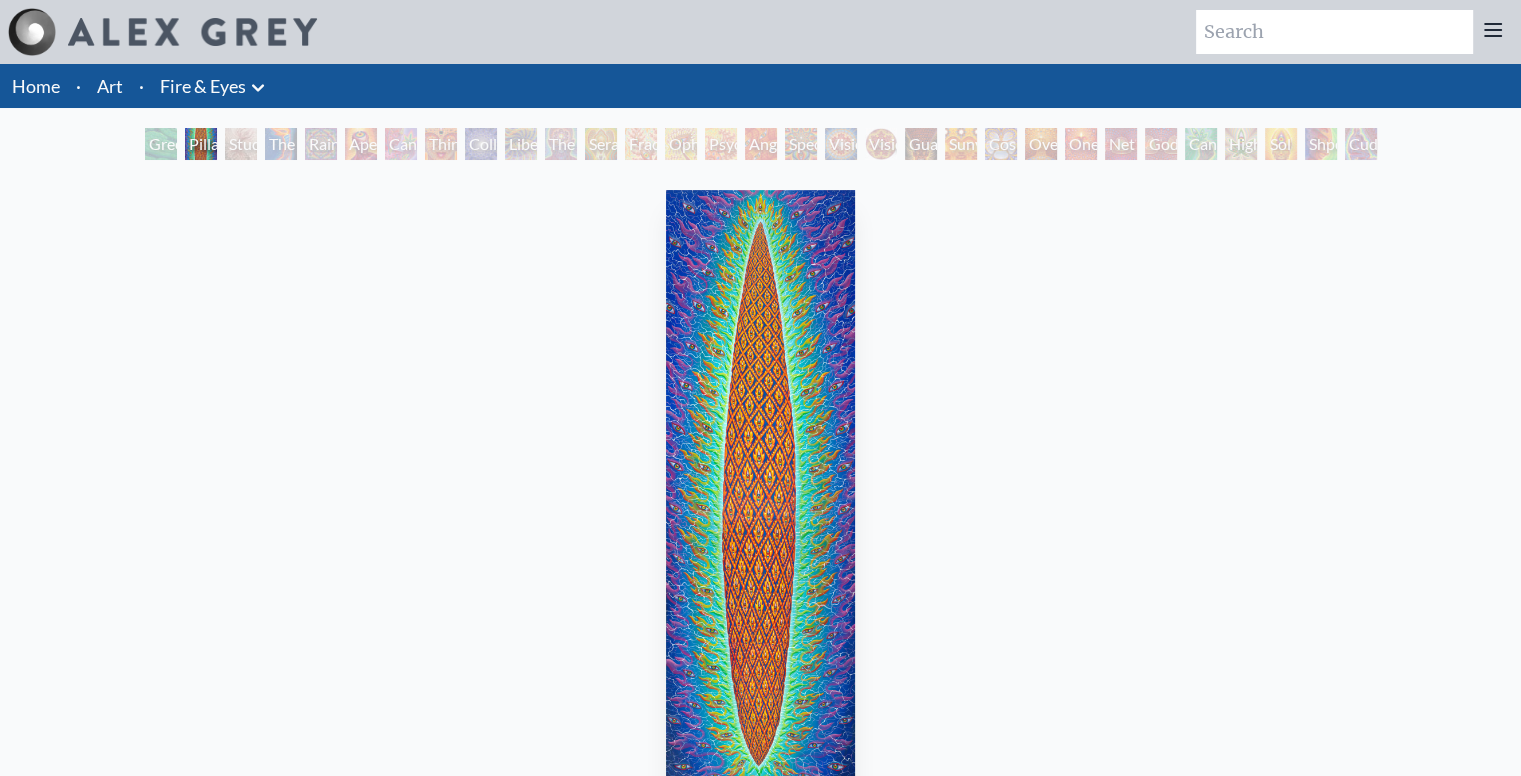 click on "Aperture" at bounding box center [361, 144] 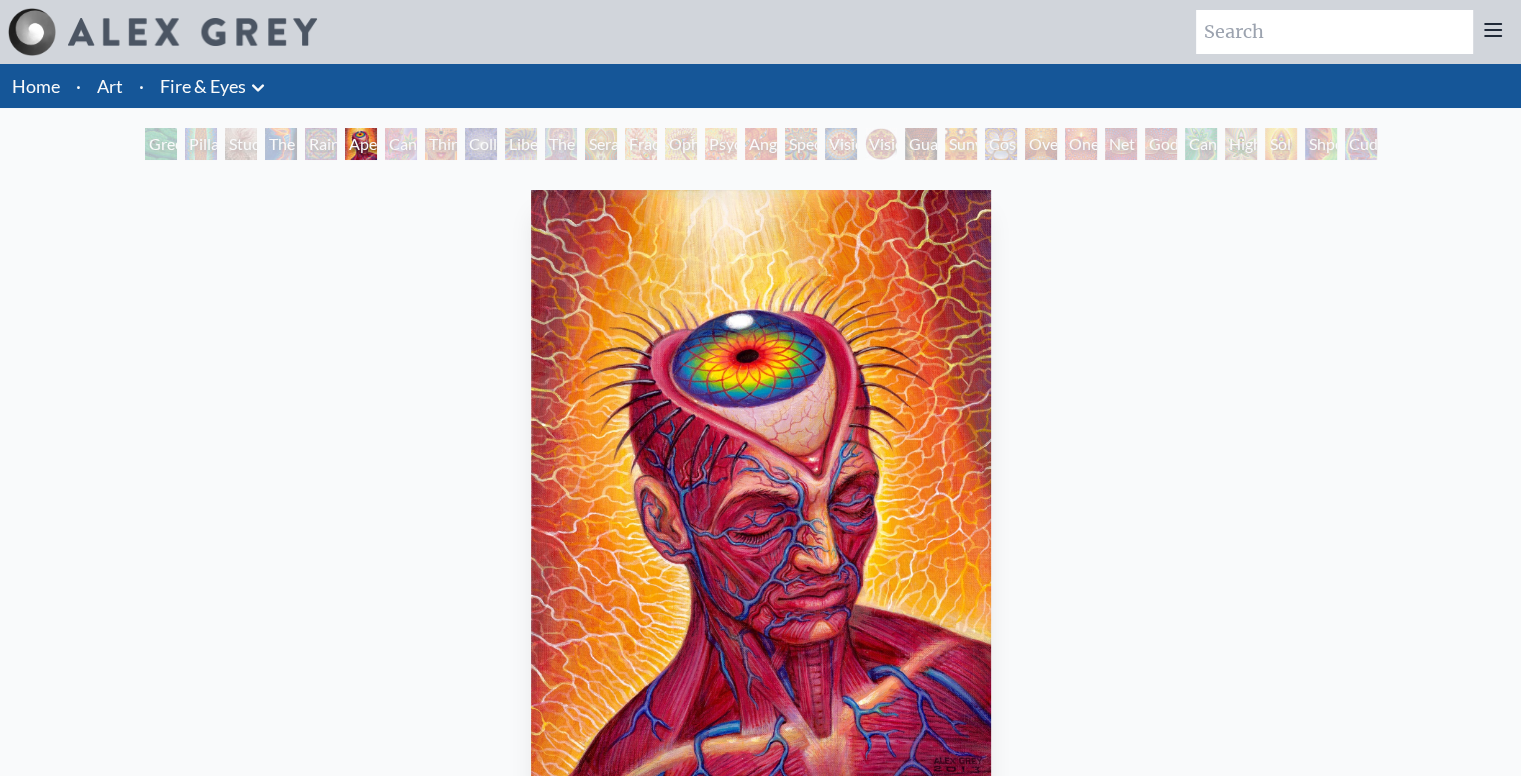 click on "Cannabis Sutra" at bounding box center (401, 144) 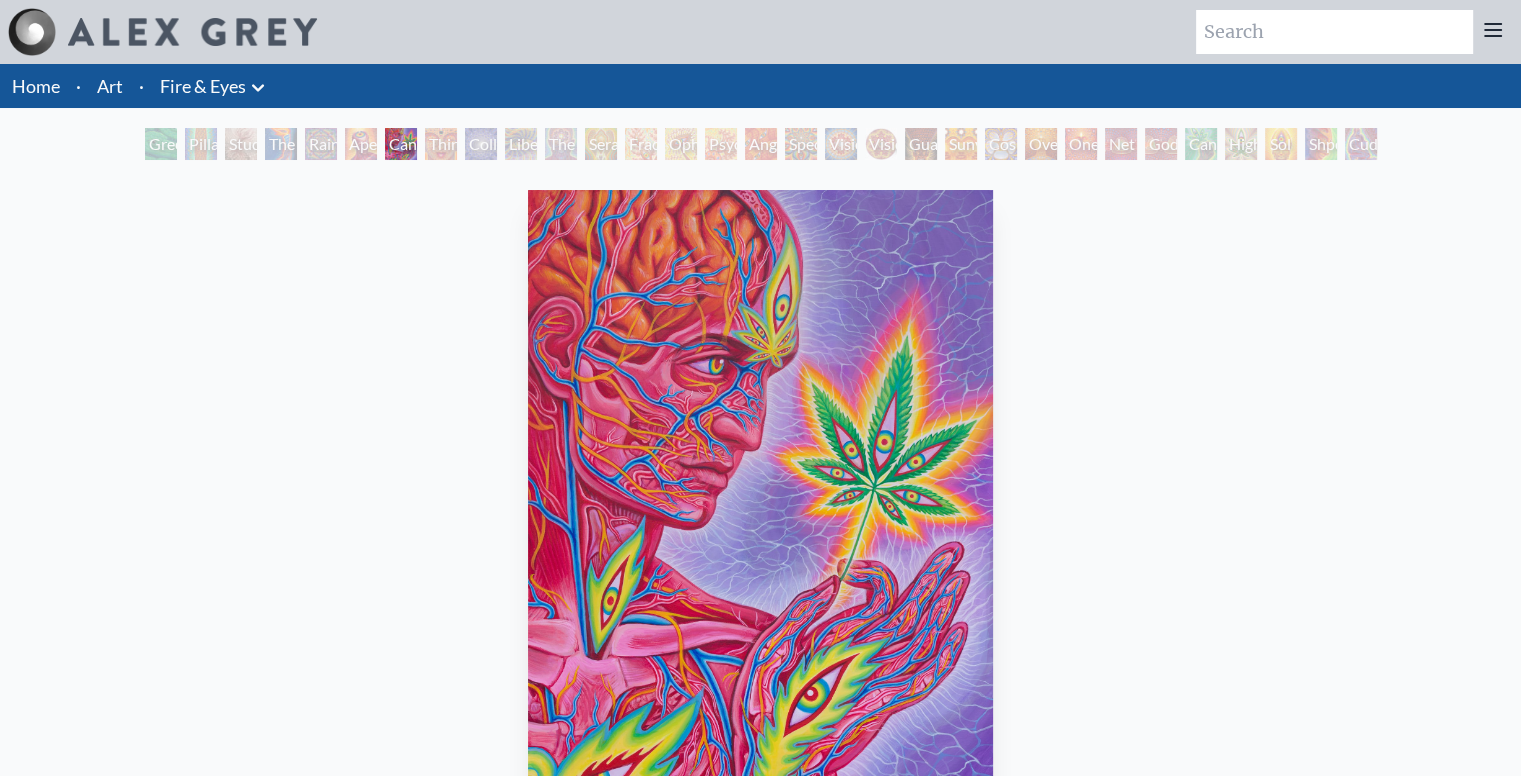click on "Collective Vision" at bounding box center (481, 144) 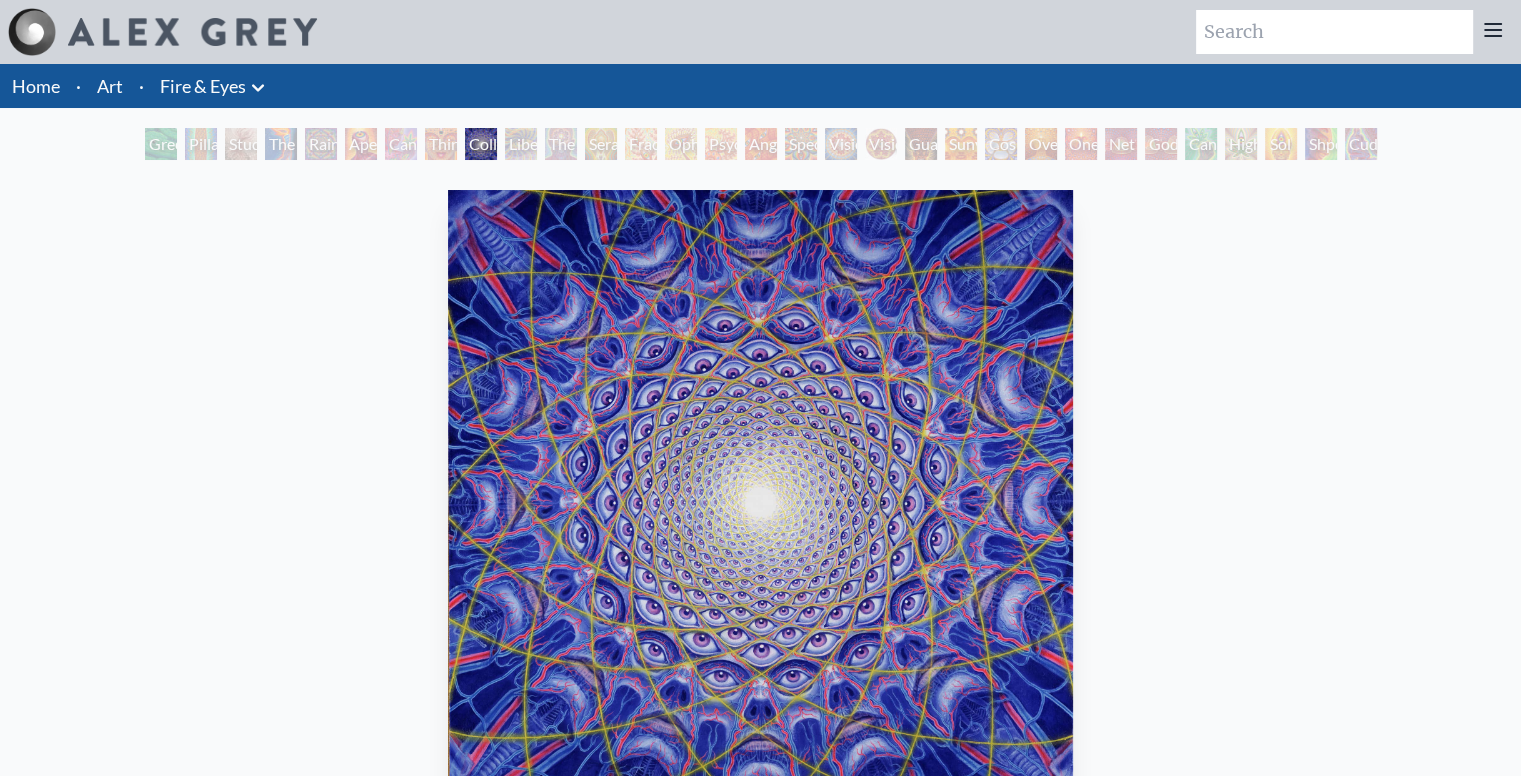 click on "The Seer" at bounding box center [561, 144] 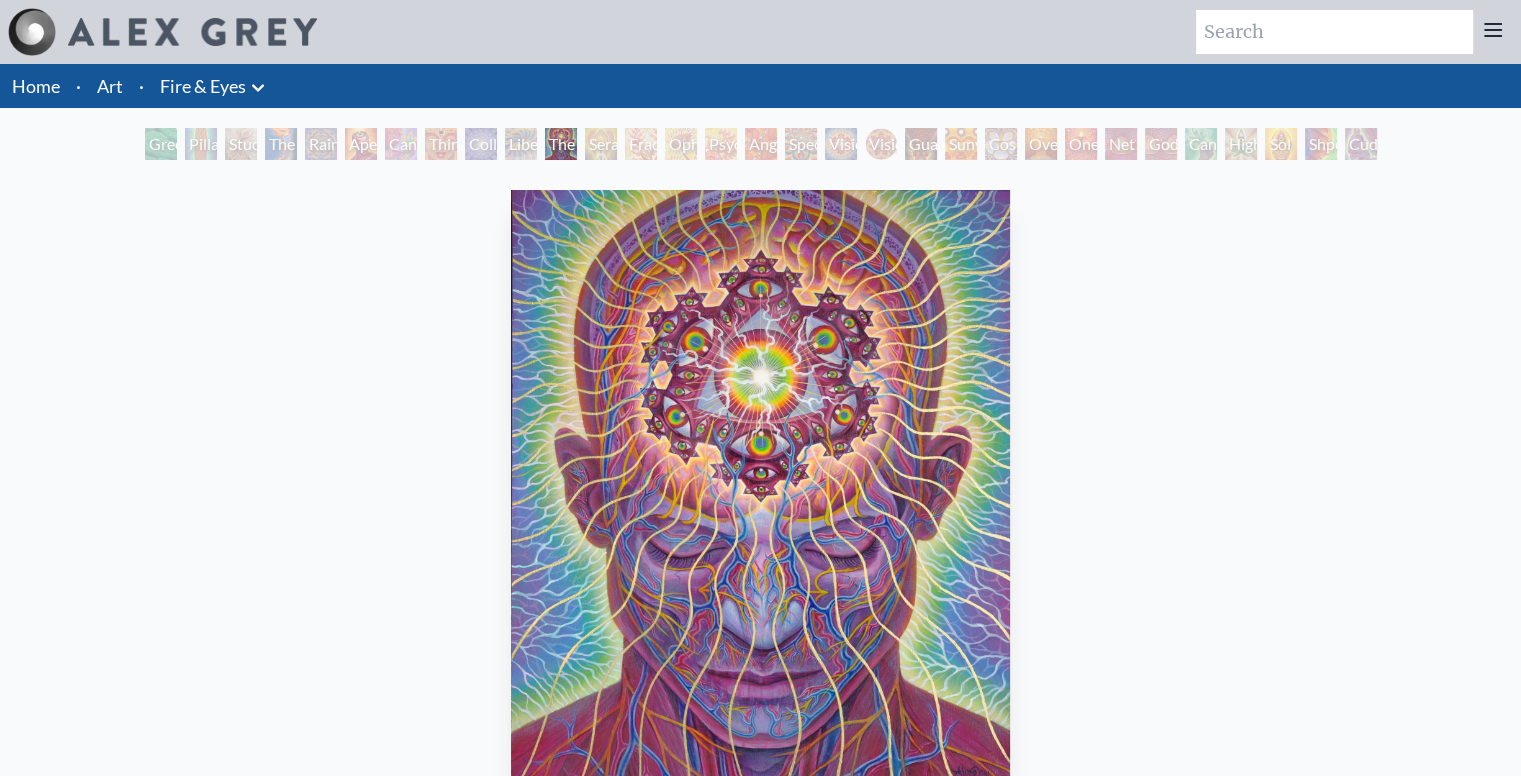 click on "Seraphic Transport Docking on the Third Eye" at bounding box center (601, 144) 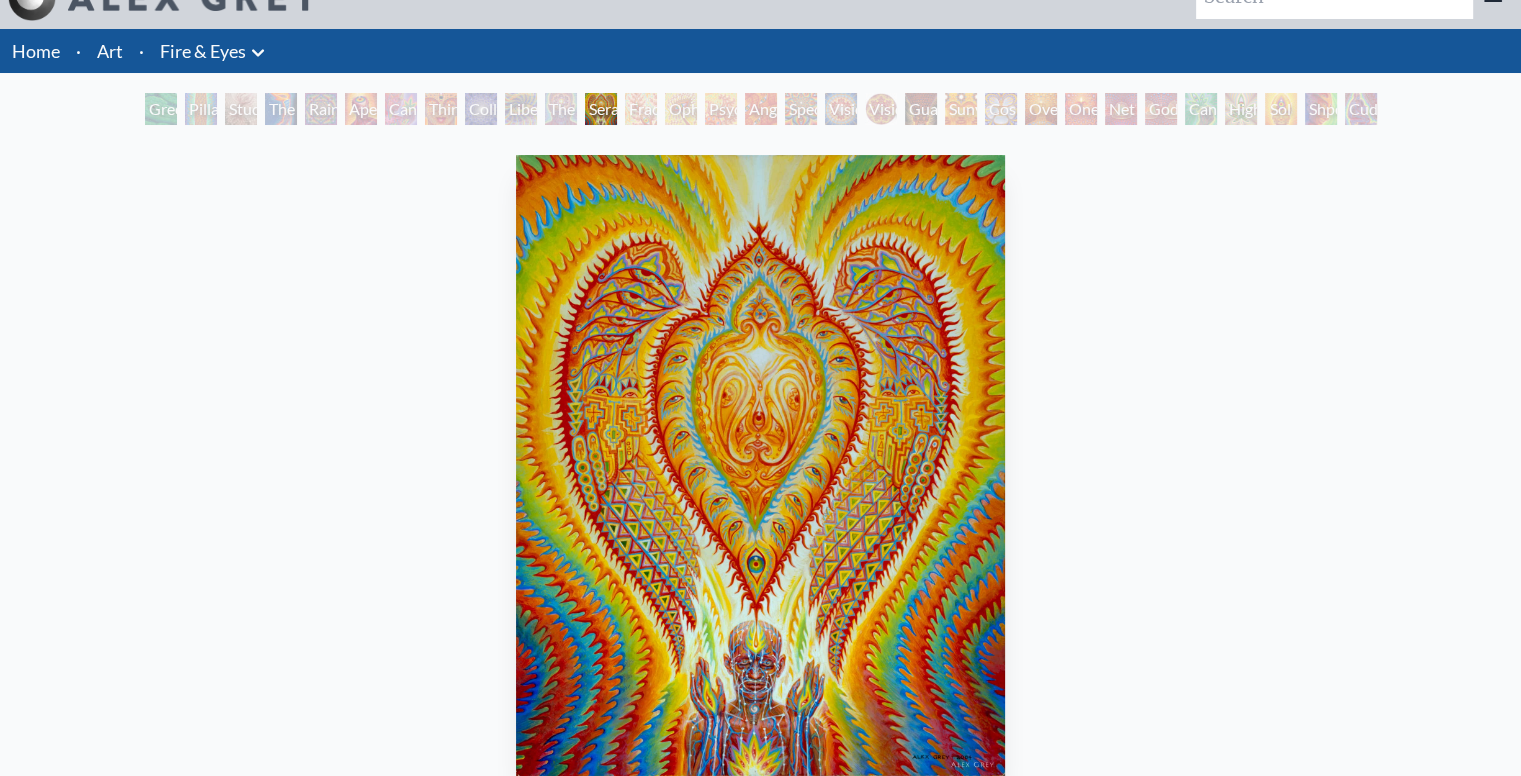 scroll, scrollTop: 0, scrollLeft: 0, axis: both 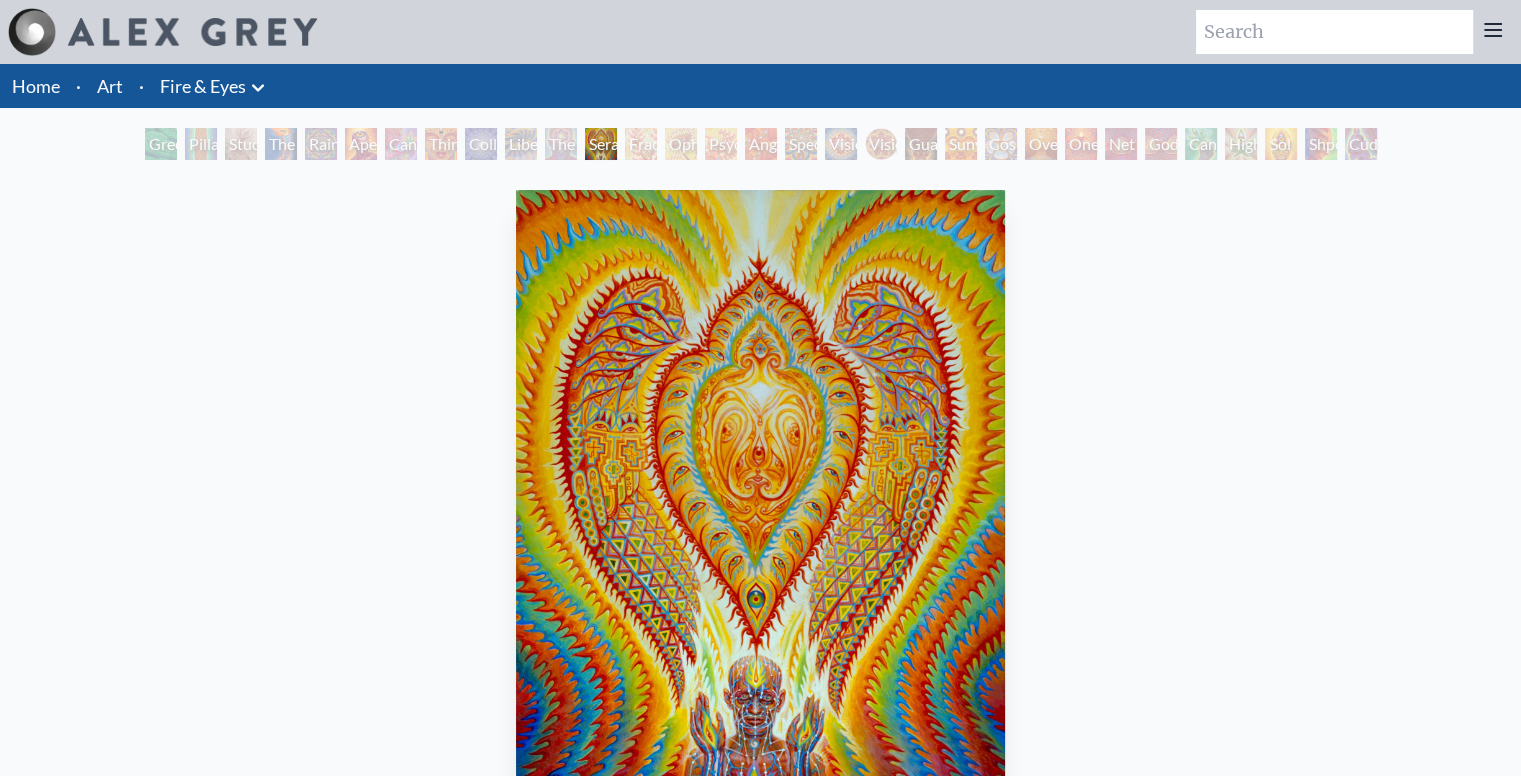click on "Psychomicrograph of a Fractal Paisley Cherub Feather Tip" at bounding box center (721, 144) 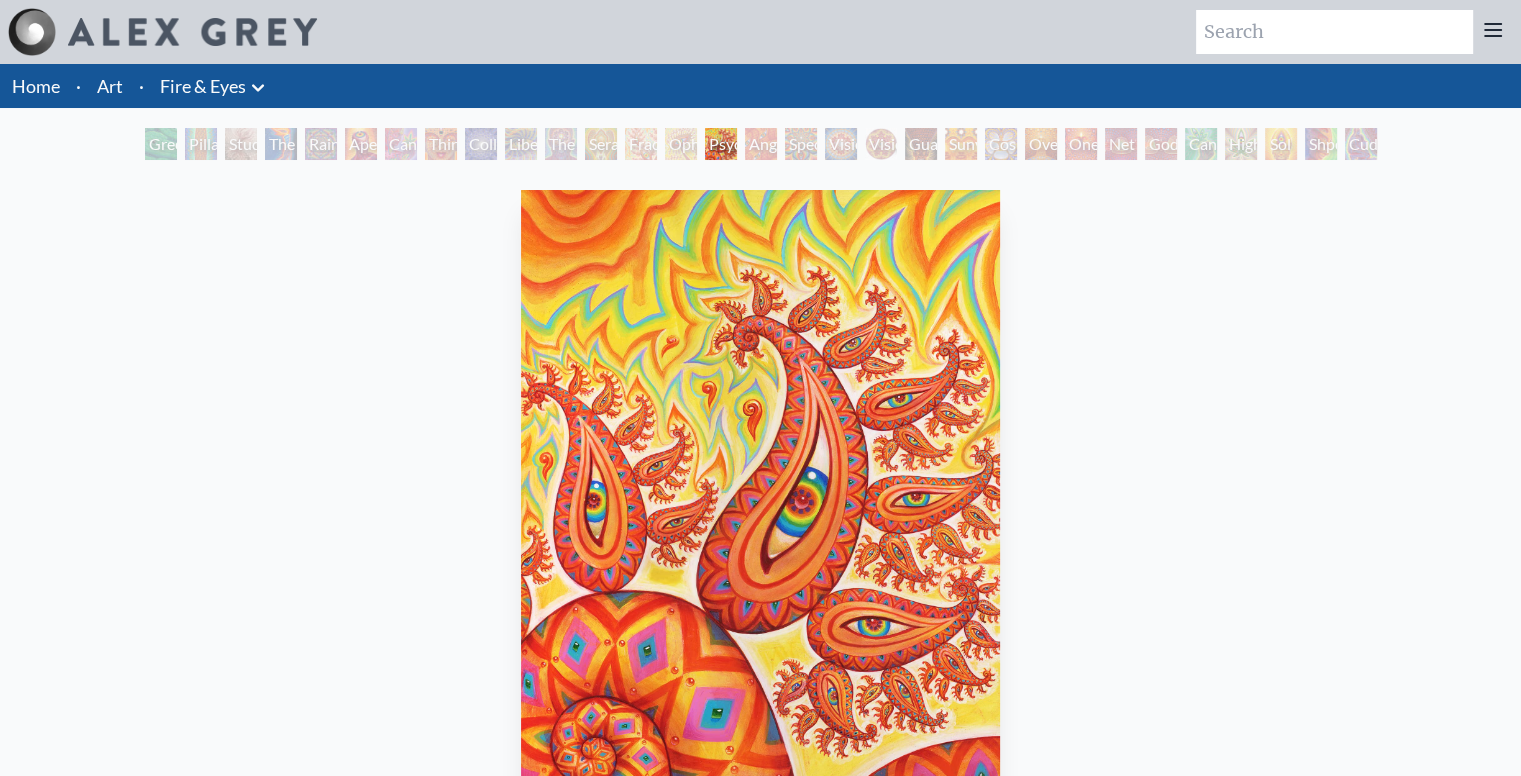 click on "Cosmic Elf" at bounding box center (1001, 144) 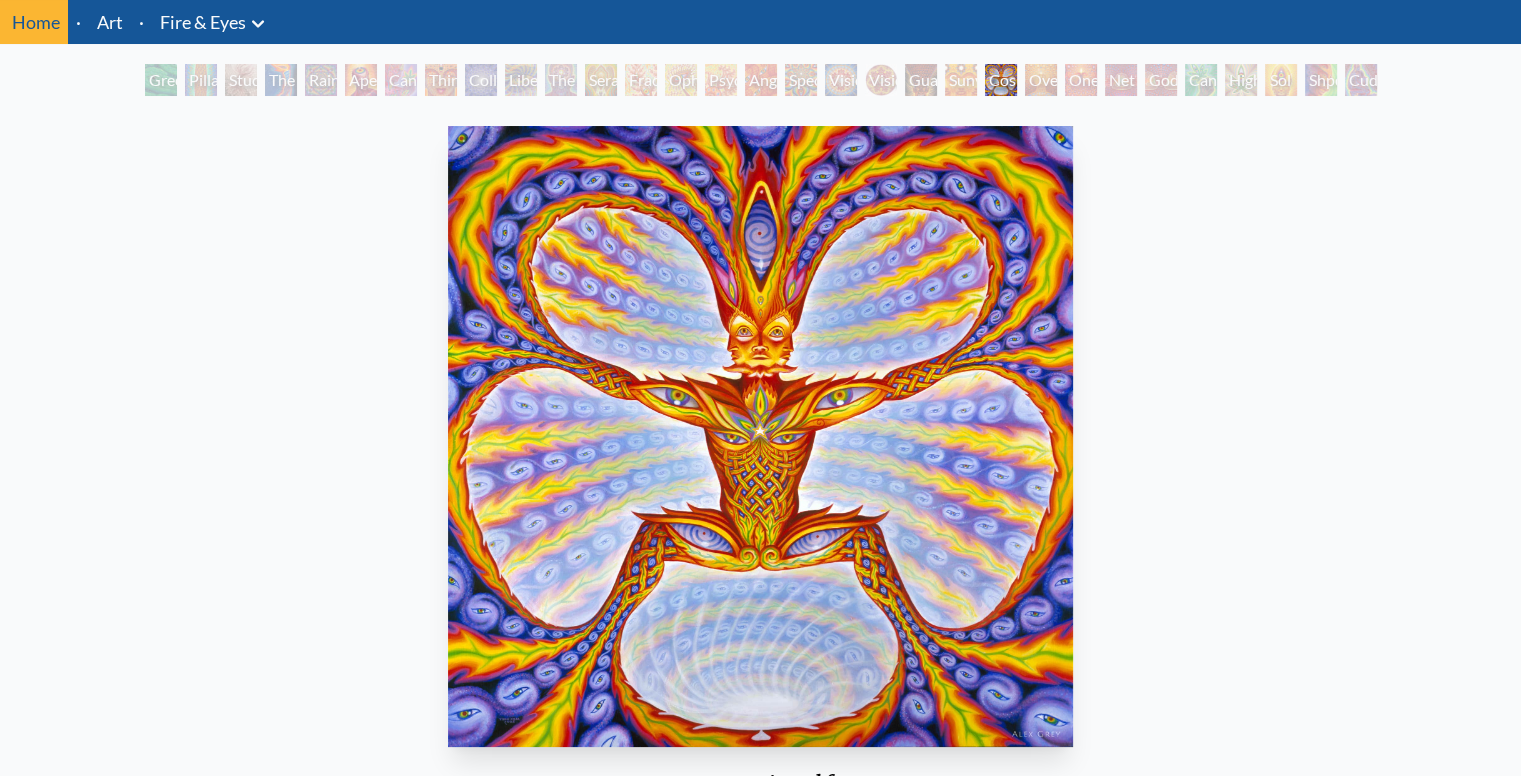 scroll, scrollTop: 100, scrollLeft: 0, axis: vertical 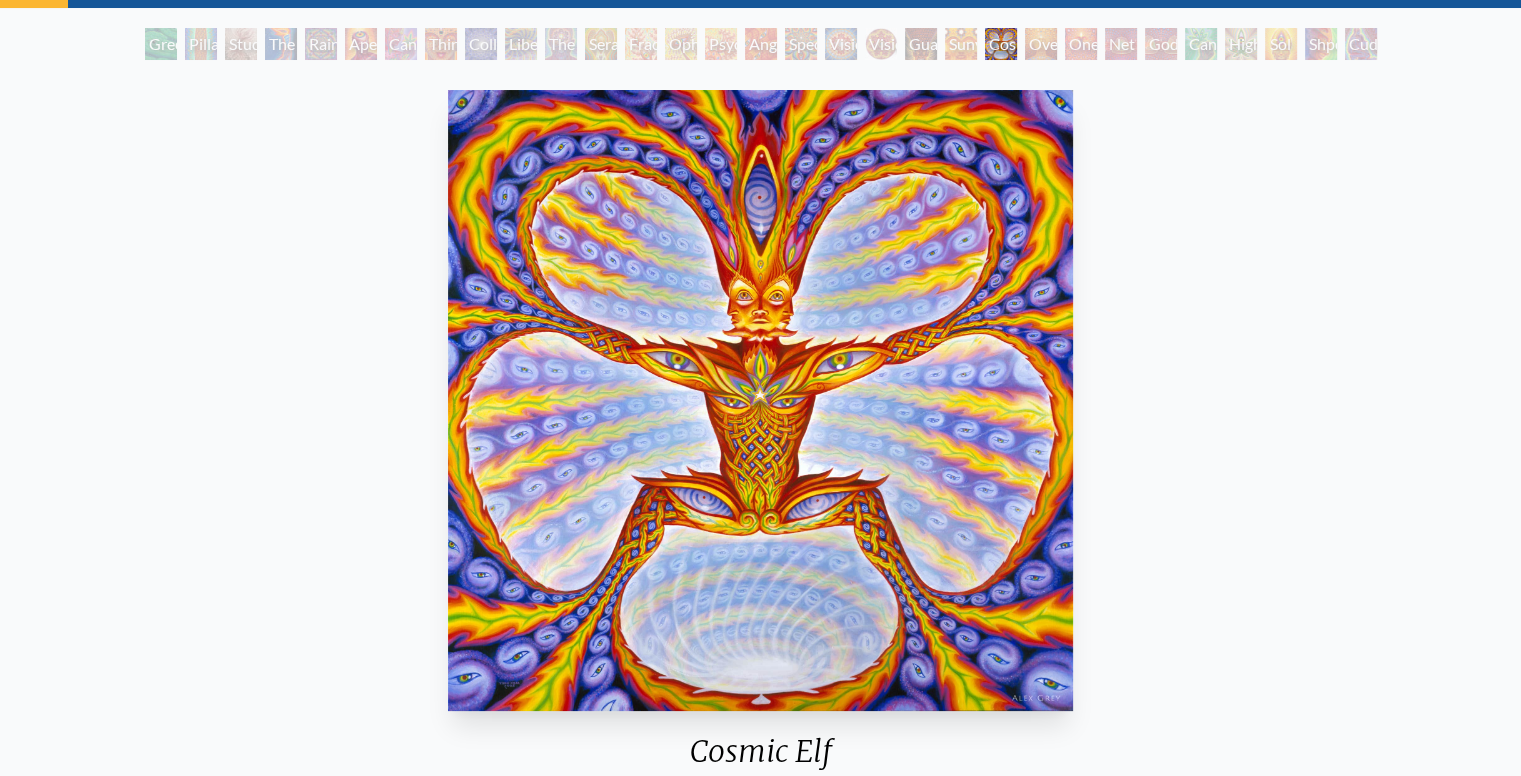 click on "Oversoul" at bounding box center [1041, 44] 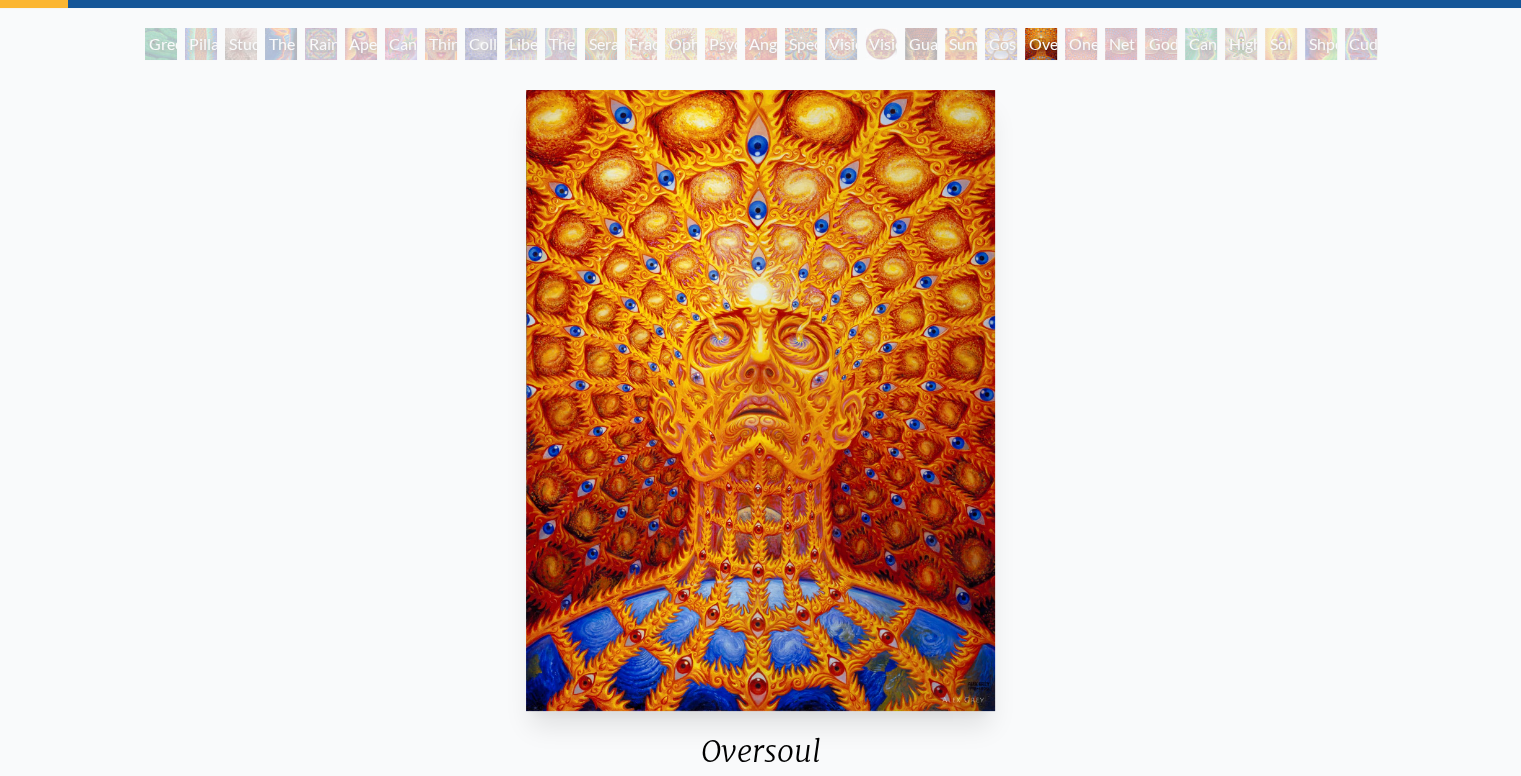 click on "One" at bounding box center [1081, 44] 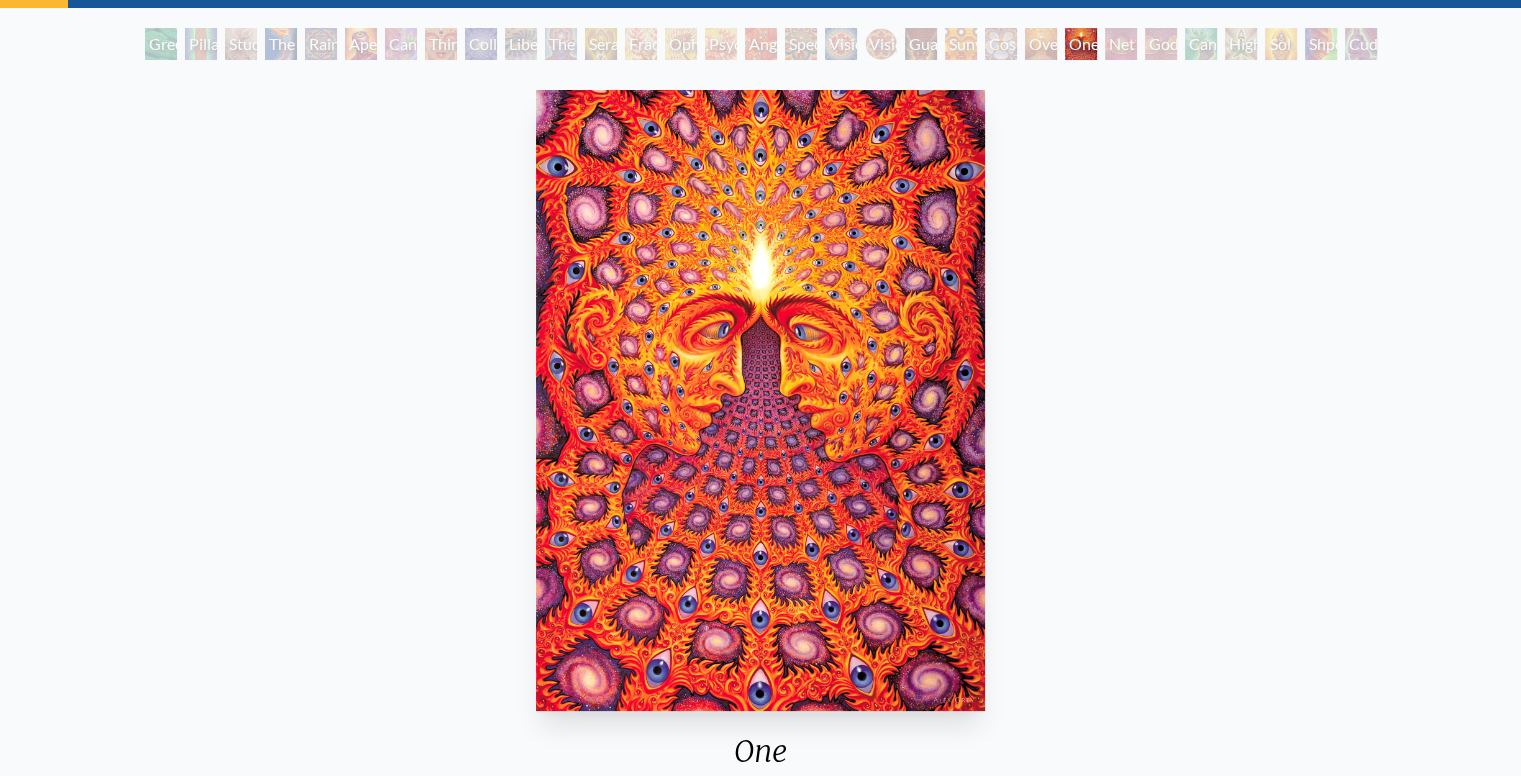 click on "Green Hand      Pillar of Awareness      Study for the Great Turn      The Torch      Rainbow Eye Ripple      Aperture      Cannabis Sutra      Third Eye Tears of Joy      Collective Vision      Liberation Through Seeing      The Seer      Seraphic Transport Docking on the Third Eye      Fractal Eyes      Ophanic Eyelash      Psychomicrograph of a Fractal Paisley Cherub Feather Tip      Angel Skin      Spectral Lotus      Vision Crystal      Vision Crystal Tondo      Guardian of Infinite Vision      Sunyata      Cosmic Elf      Oversoul      One      Net of Being      Godself      Cannafist      Higher Vision      Sol Invictus      Shpongled      Cuddle" at bounding box center (761, 47) 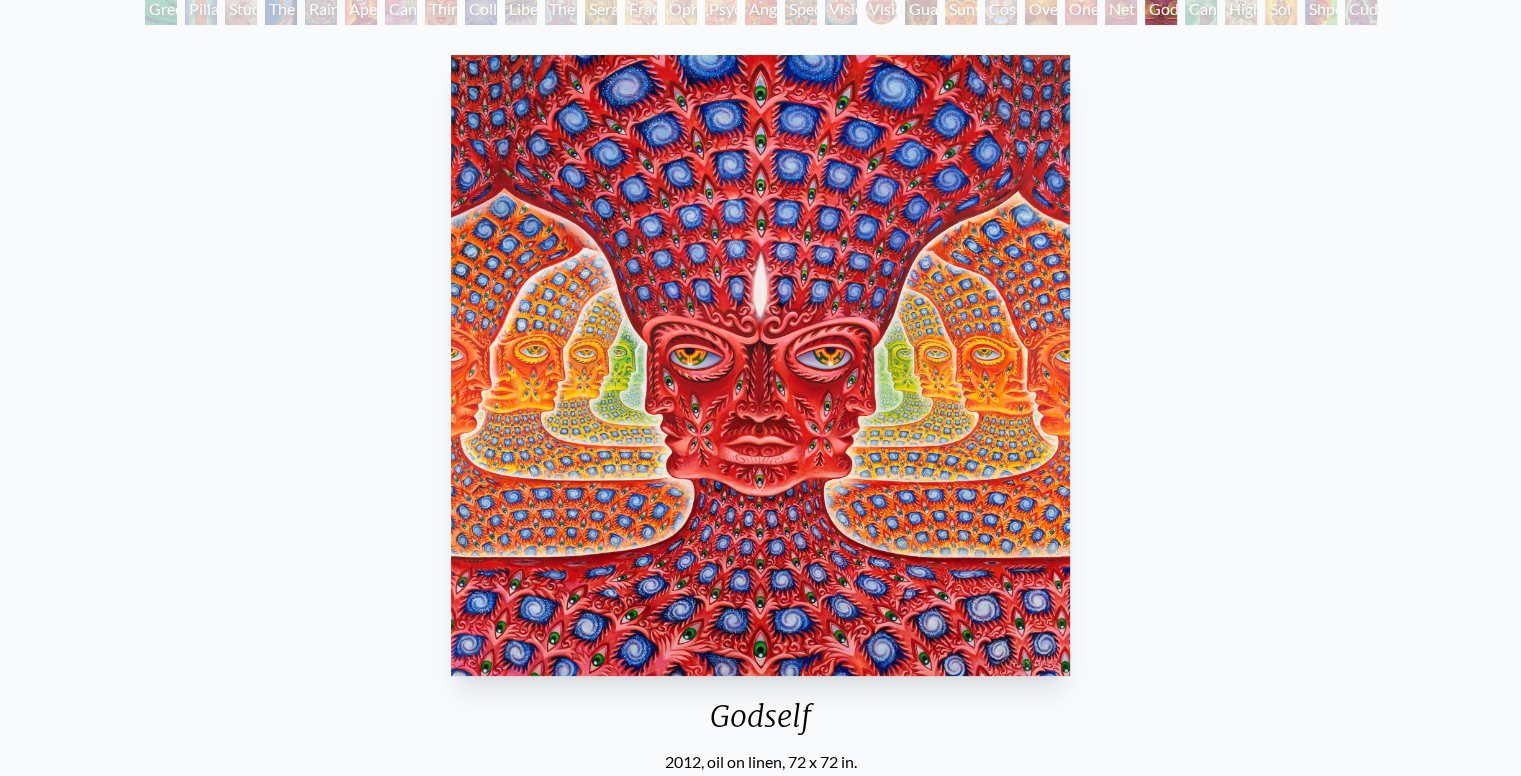 scroll, scrollTop: 100, scrollLeft: 0, axis: vertical 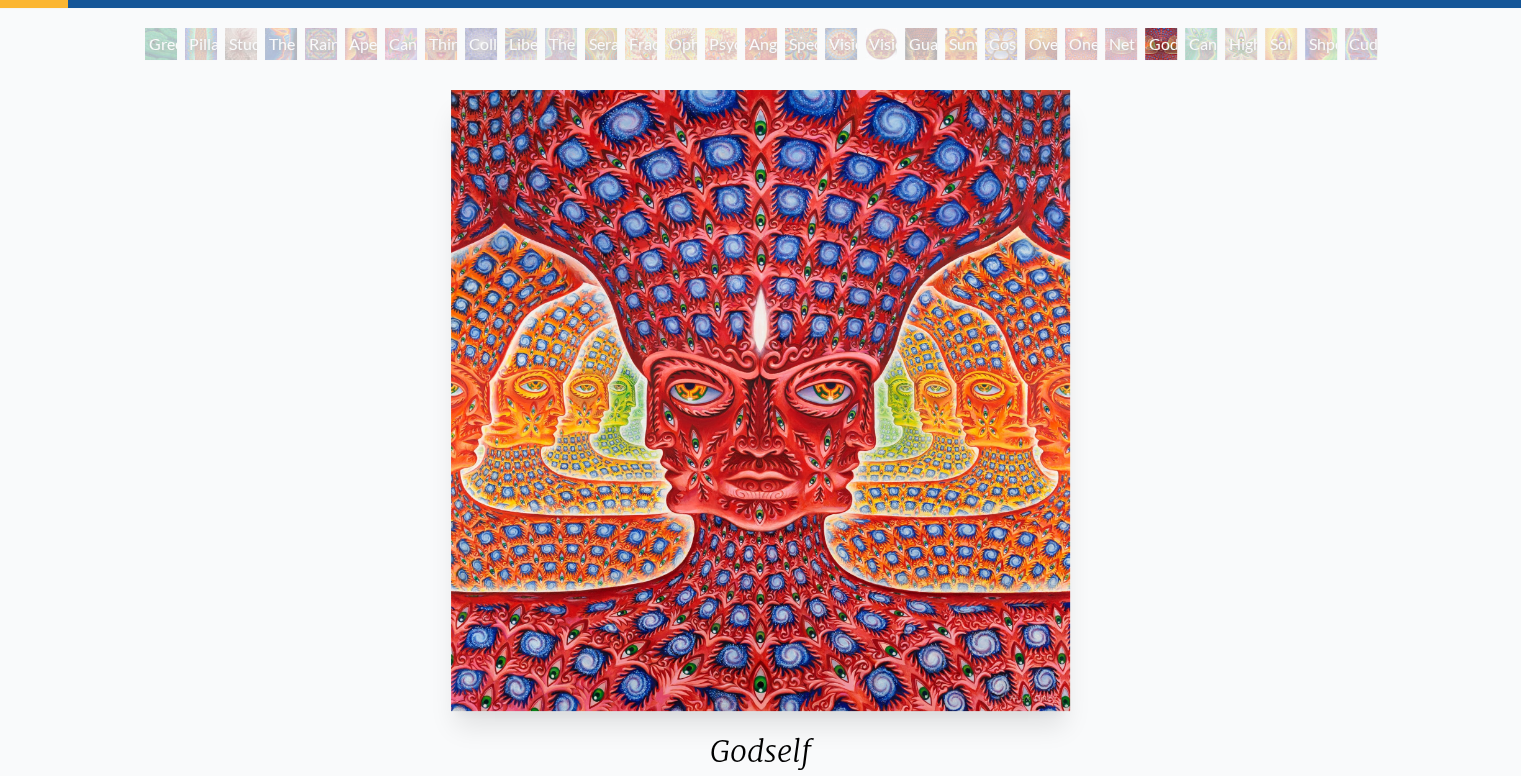 click on "Cannafist" at bounding box center (1201, 44) 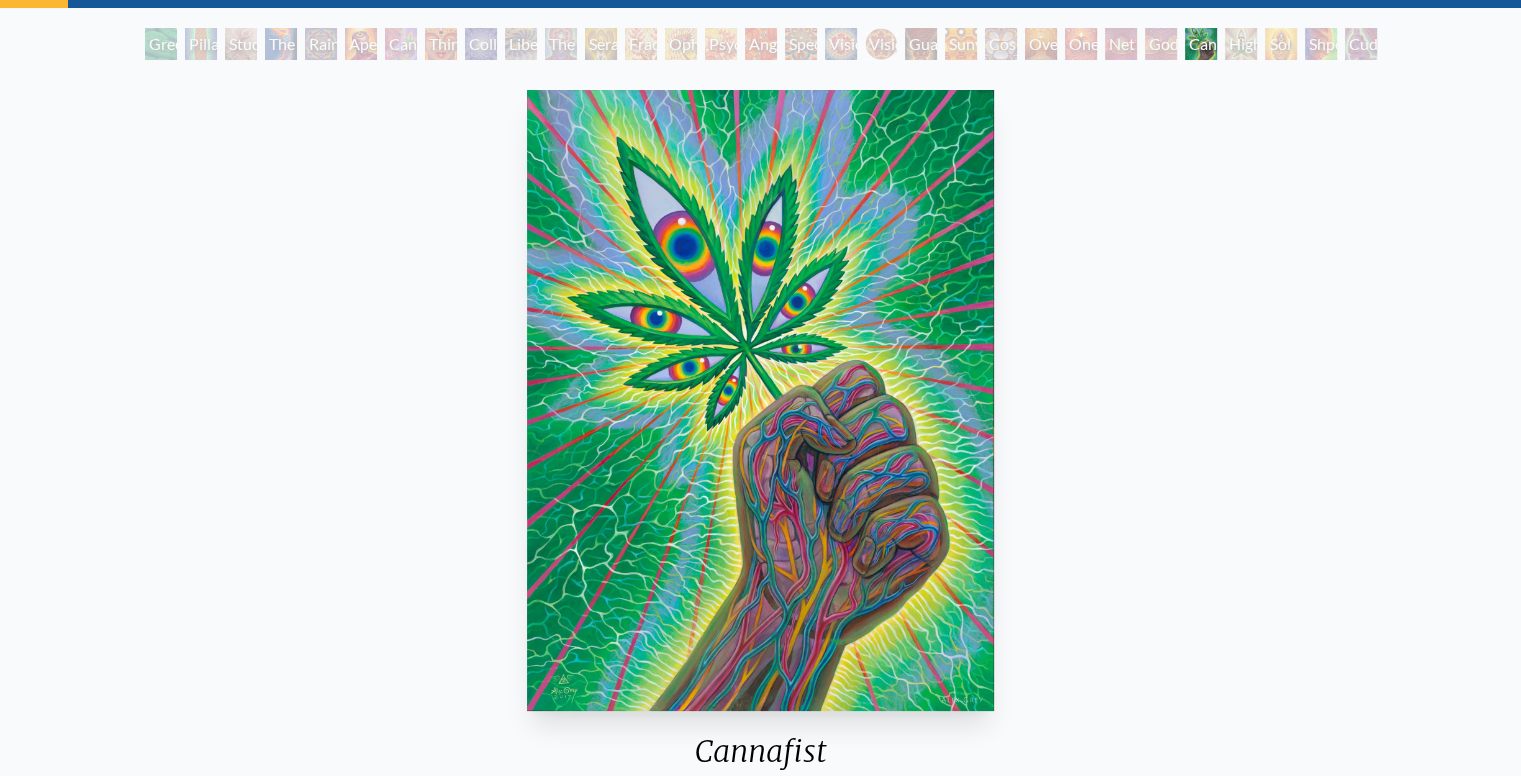 click on "Higher Vision" at bounding box center (1241, 44) 